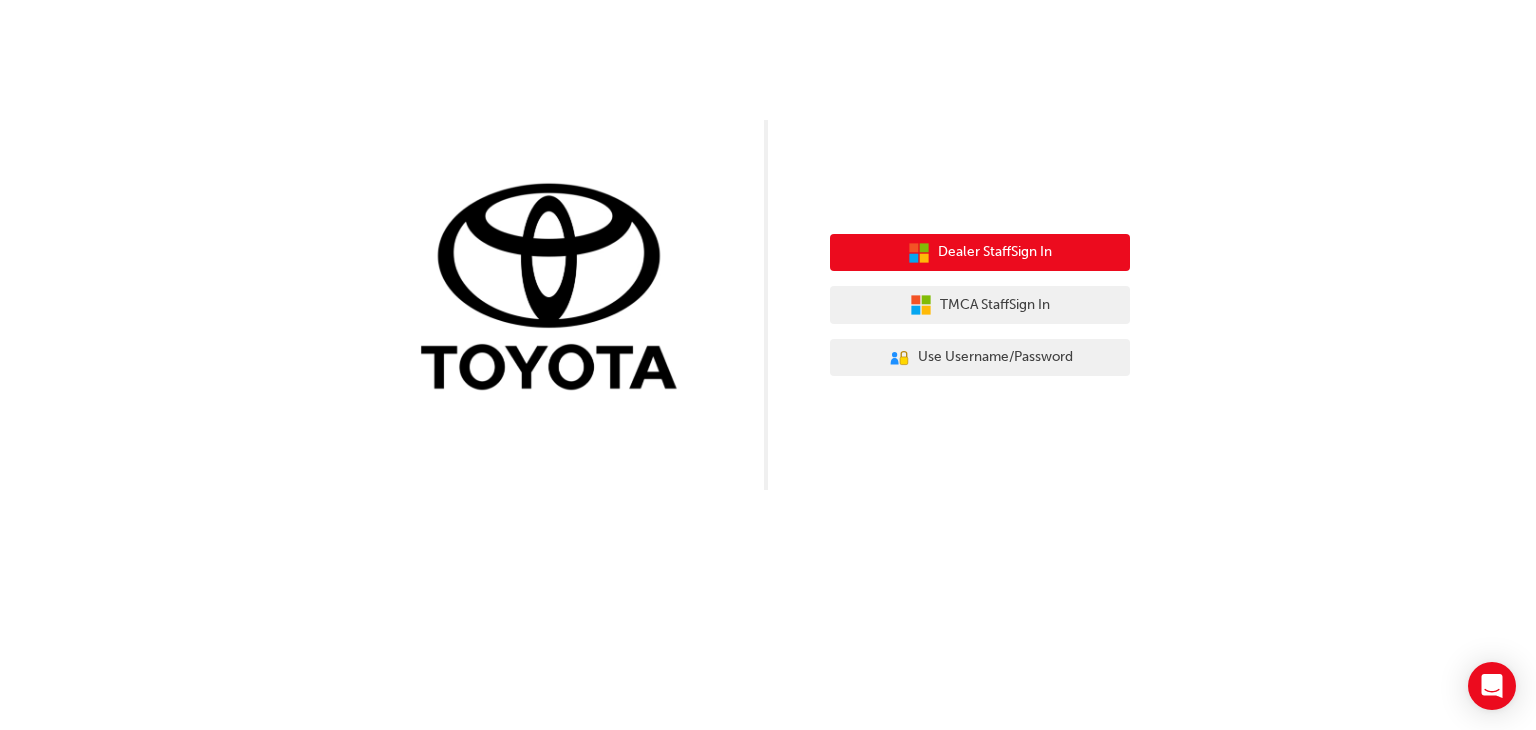 scroll, scrollTop: 0, scrollLeft: 0, axis: both 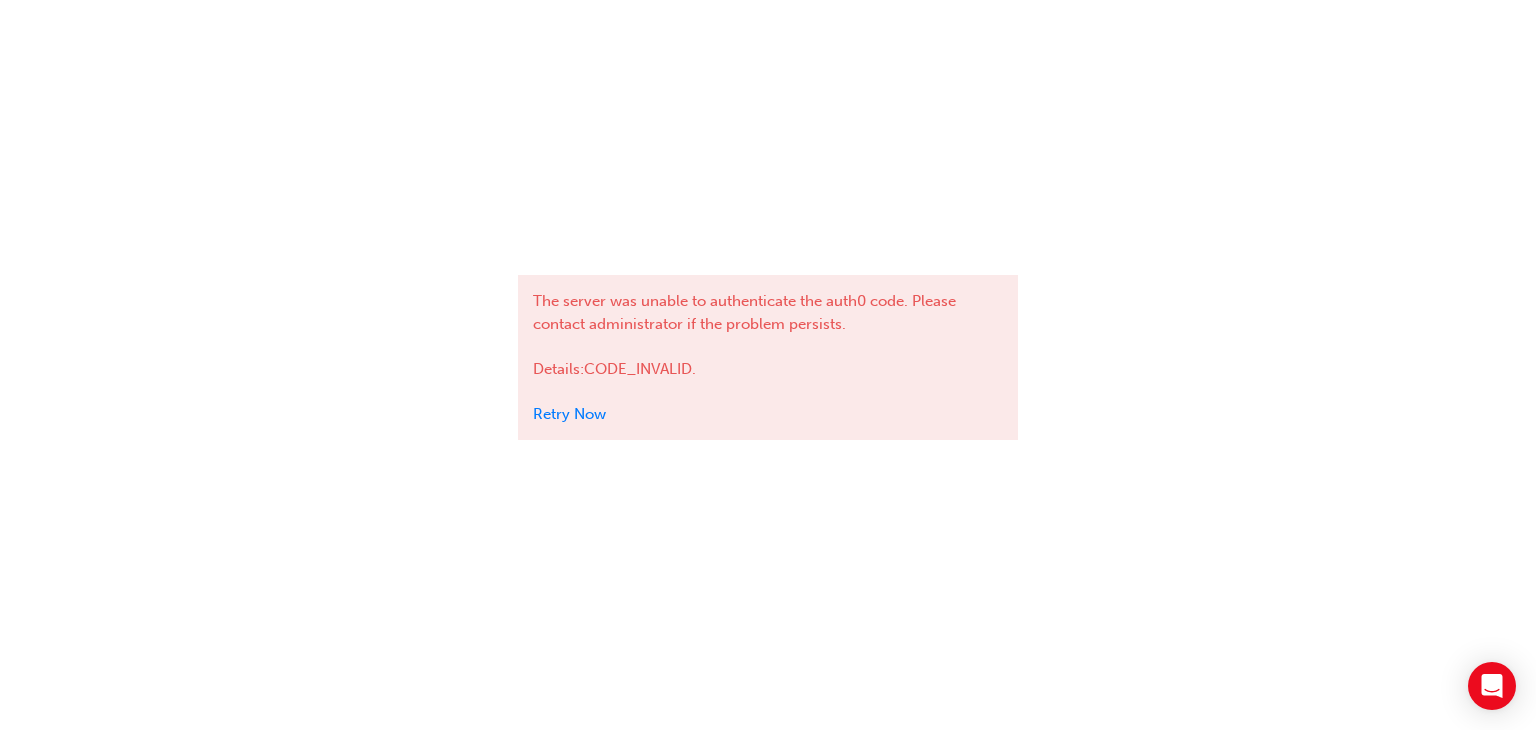 click on "Retry Now" at bounding box center (569, 414) 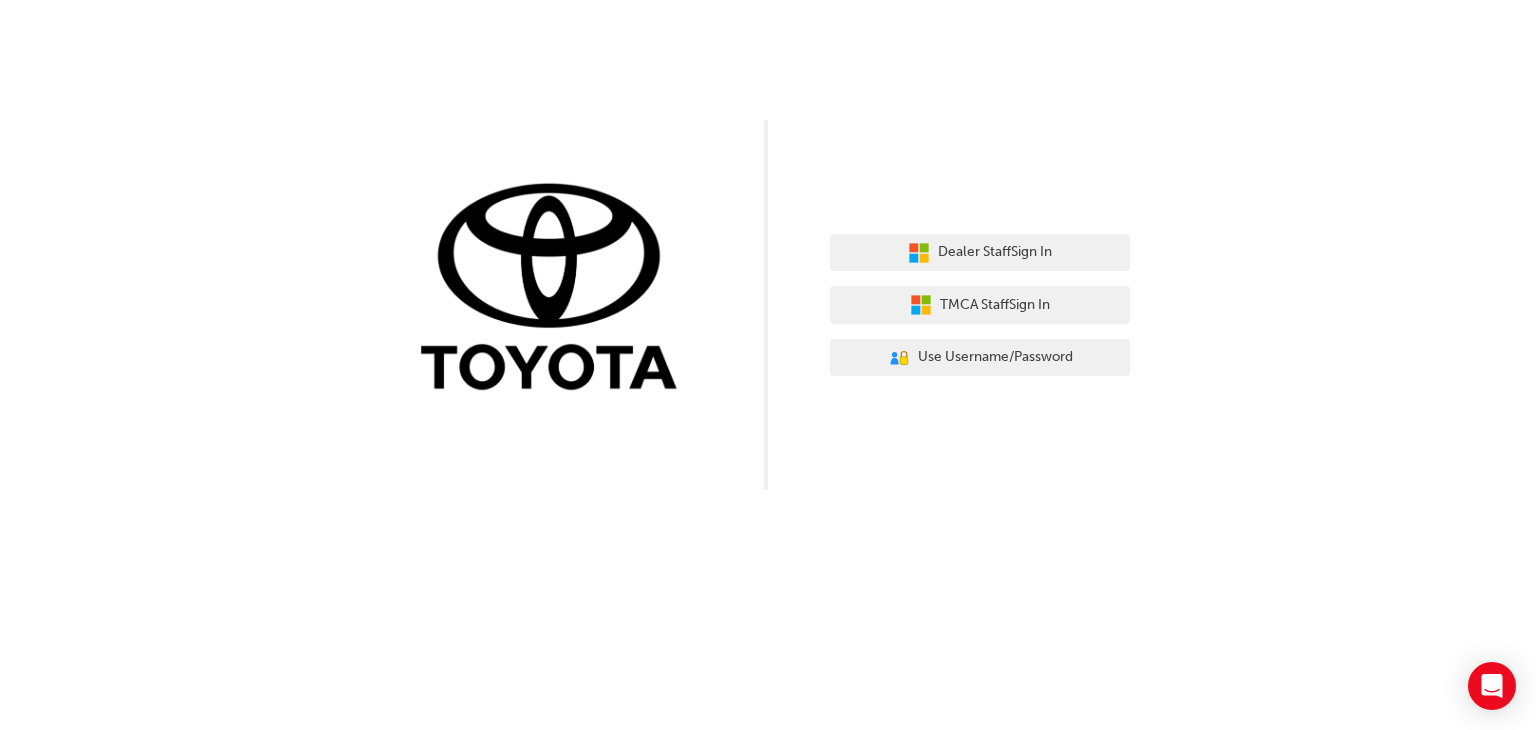 scroll, scrollTop: 0, scrollLeft: 0, axis: both 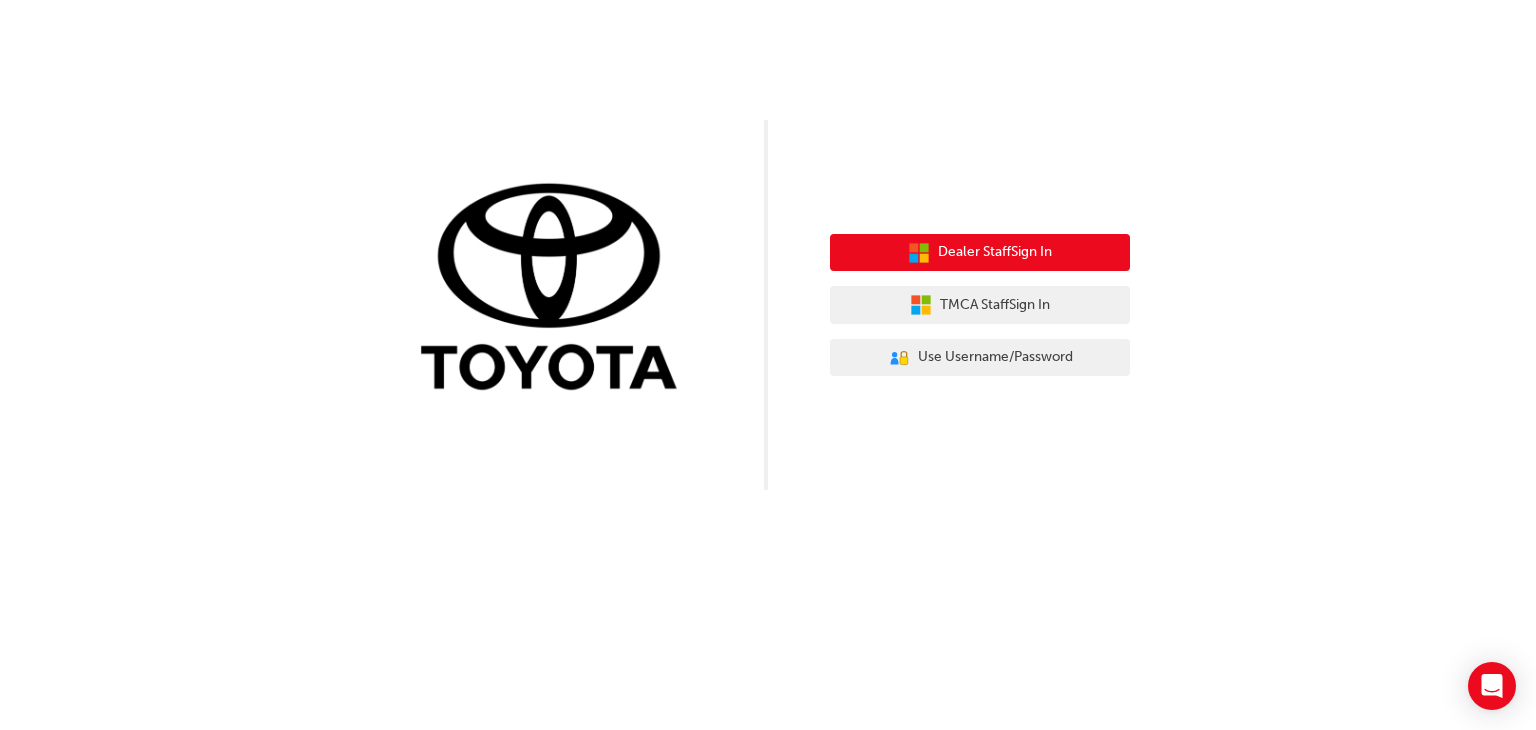 click on "Dealer Staff  Sign In" at bounding box center [995, 252] 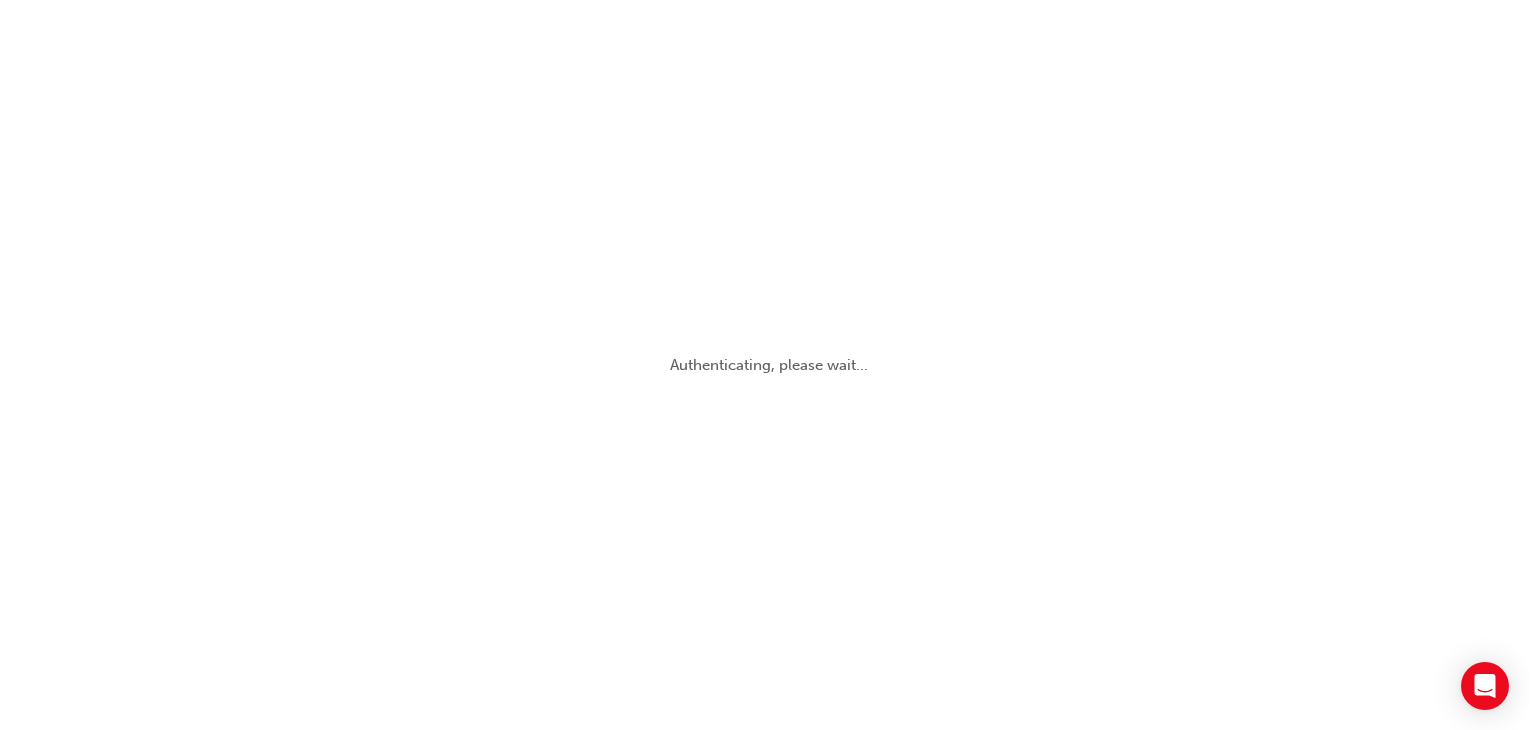 scroll, scrollTop: 0, scrollLeft: 0, axis: both 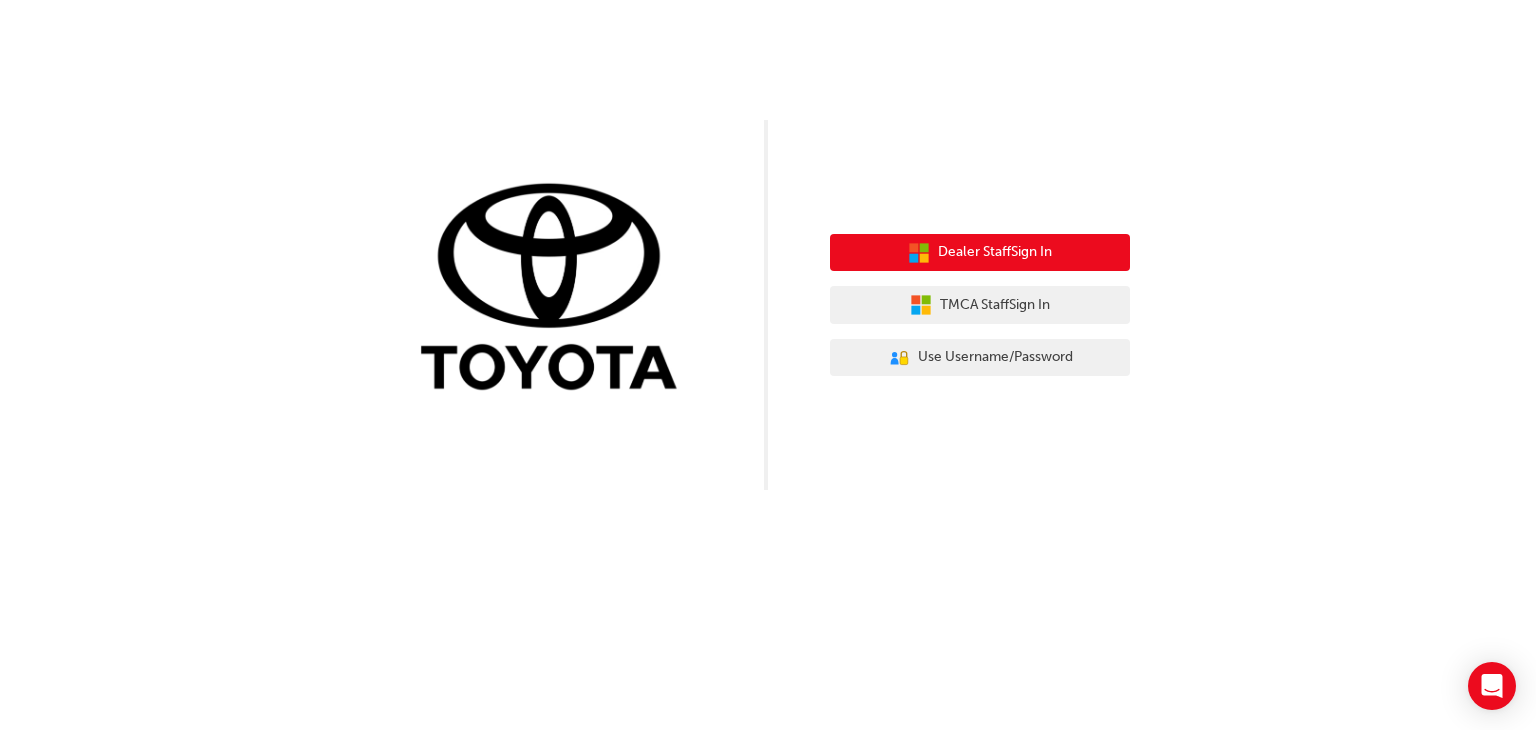 click 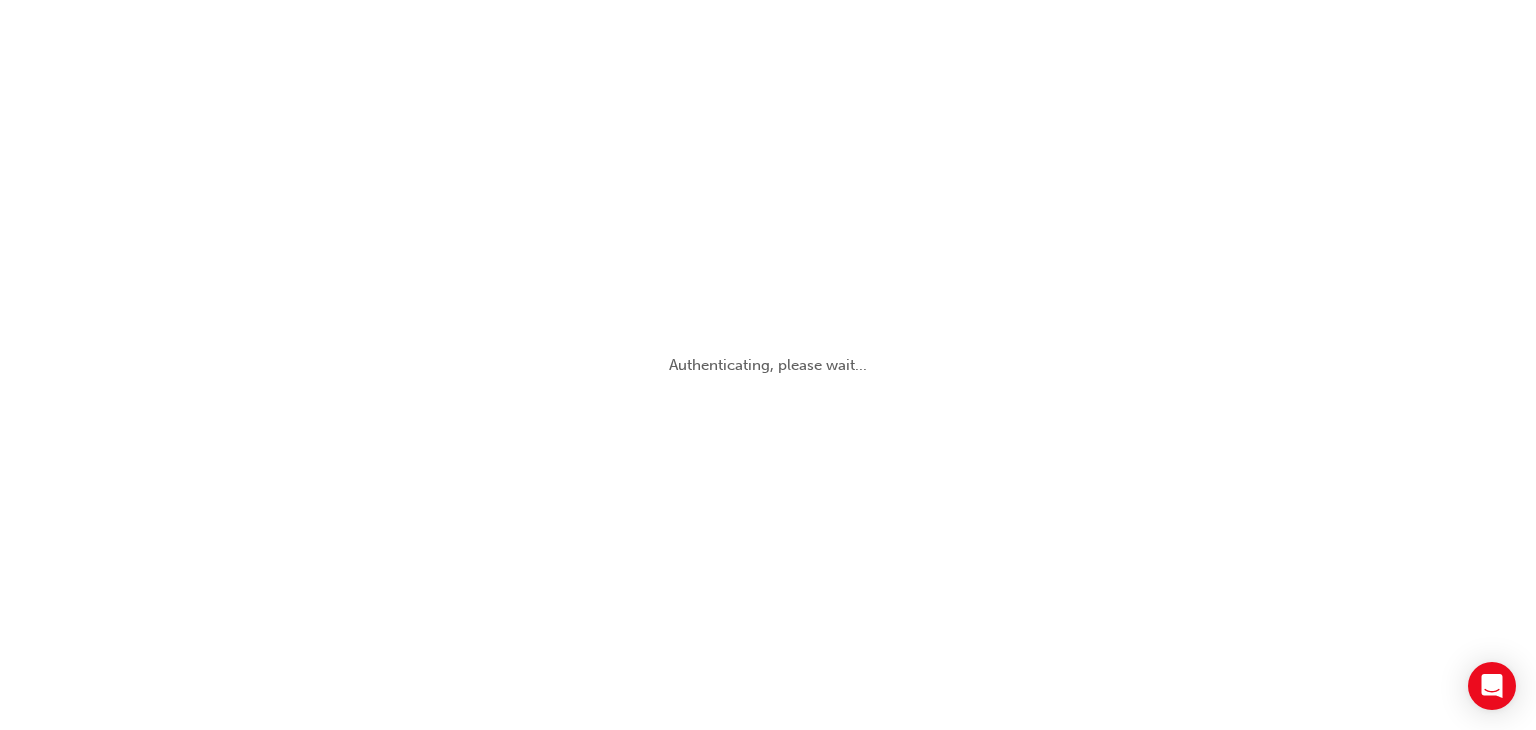 scroll, scrollTop: 0, scrollLeft: 0, axis: both 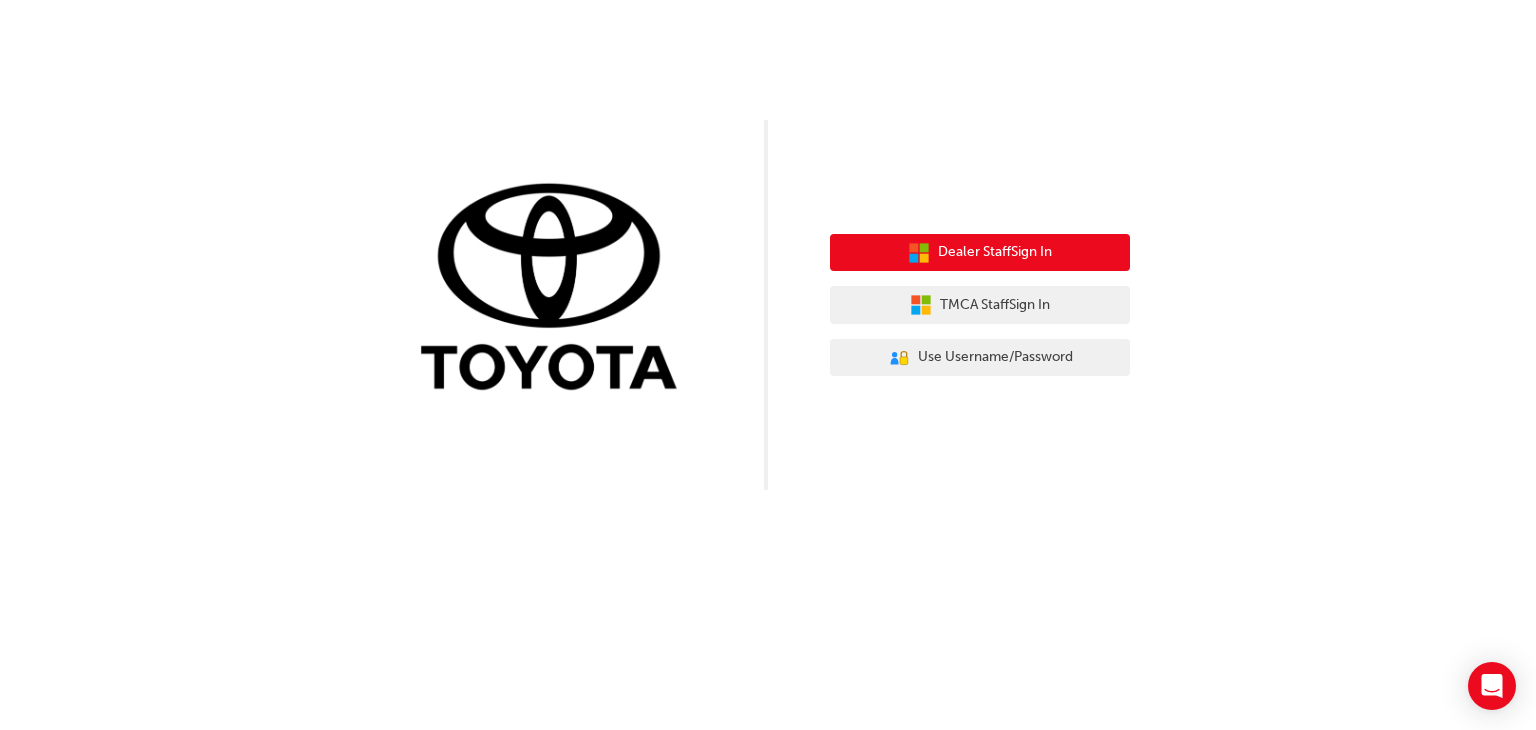 click 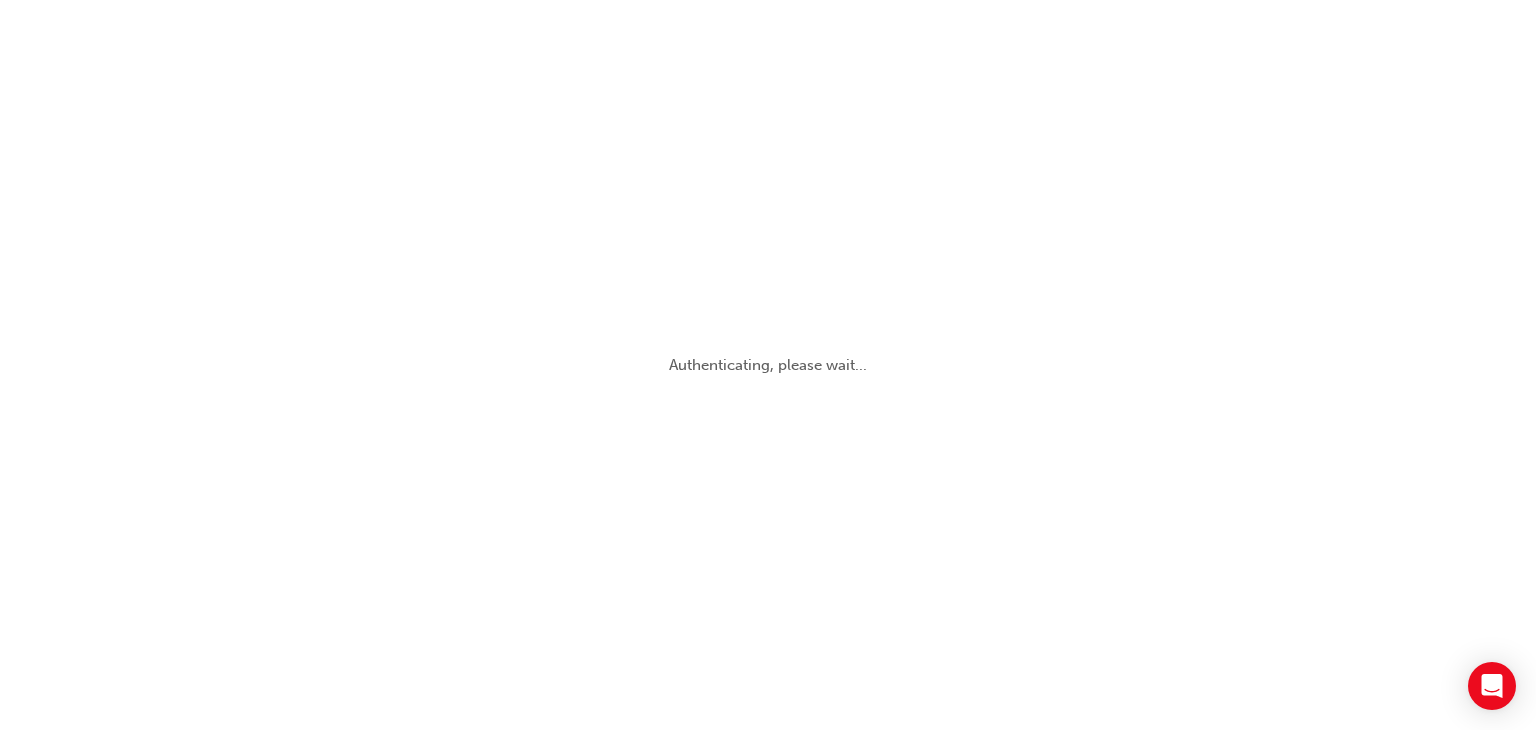 scroll, scrollTop: 0, scrollLeft: 0, axis: both 